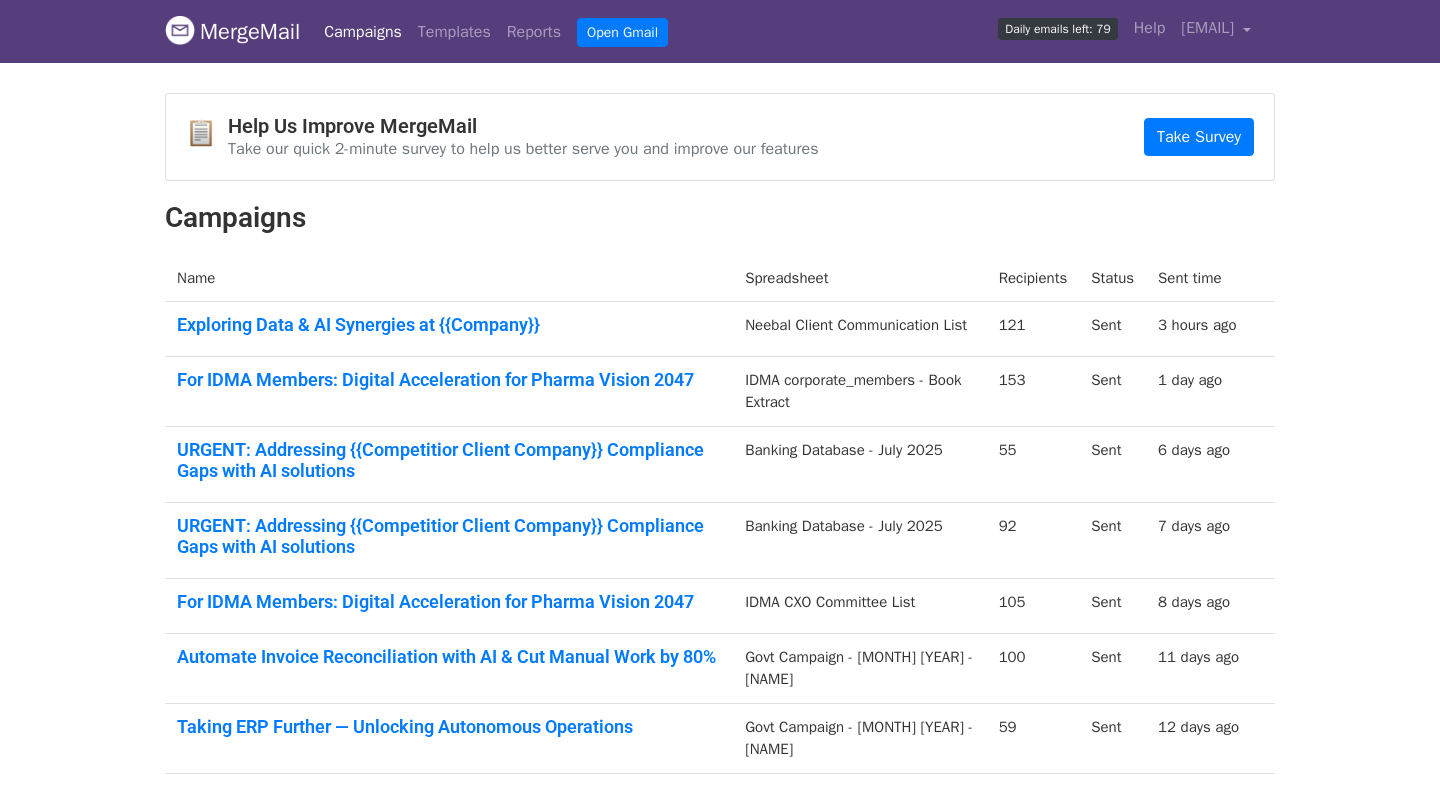 scroll, scrollTop: 60, scrollLeft: 0, axis: vertical 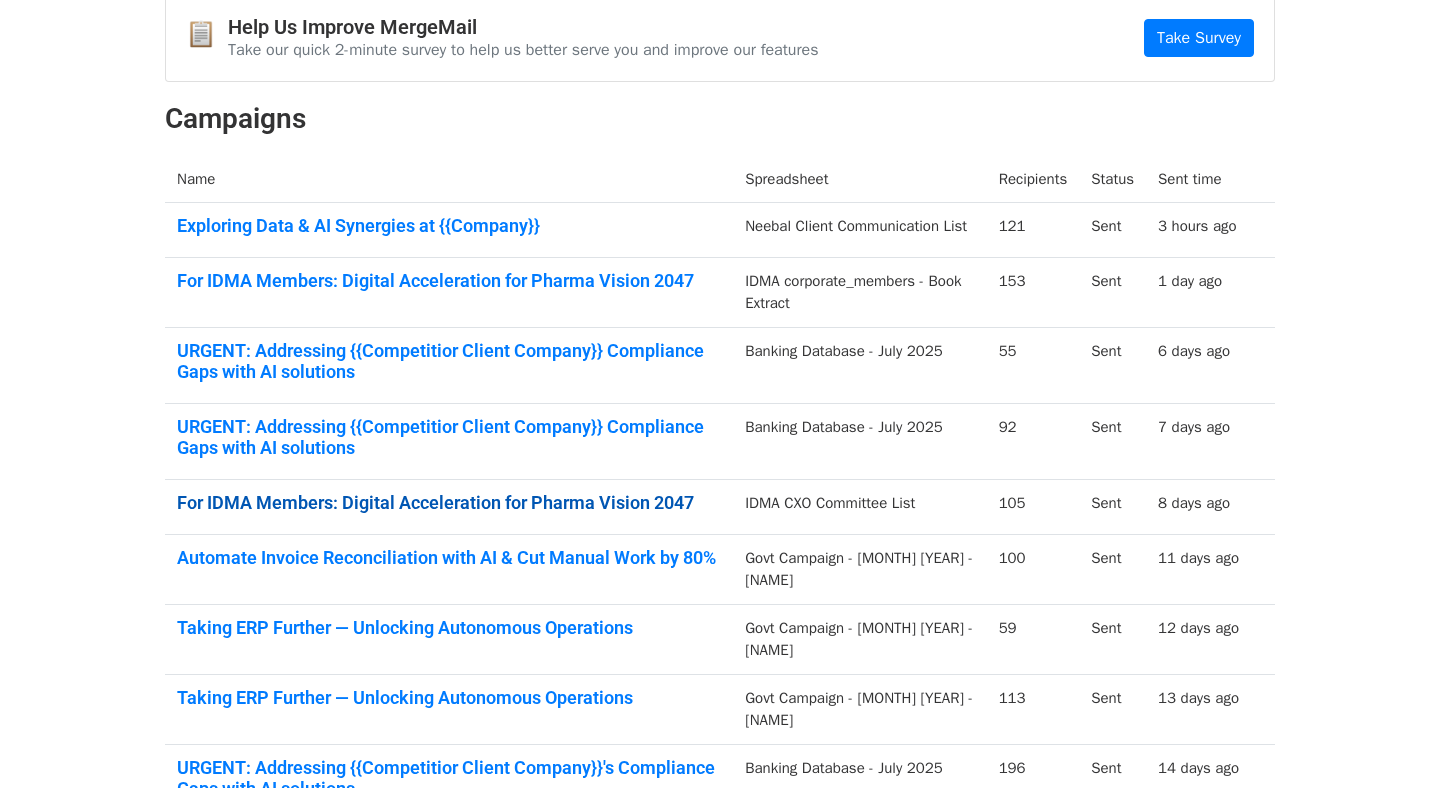 click on "For IDMA Members: Digital Acceleration for Pharma Vision 2047" at bounding box center [449, 503] 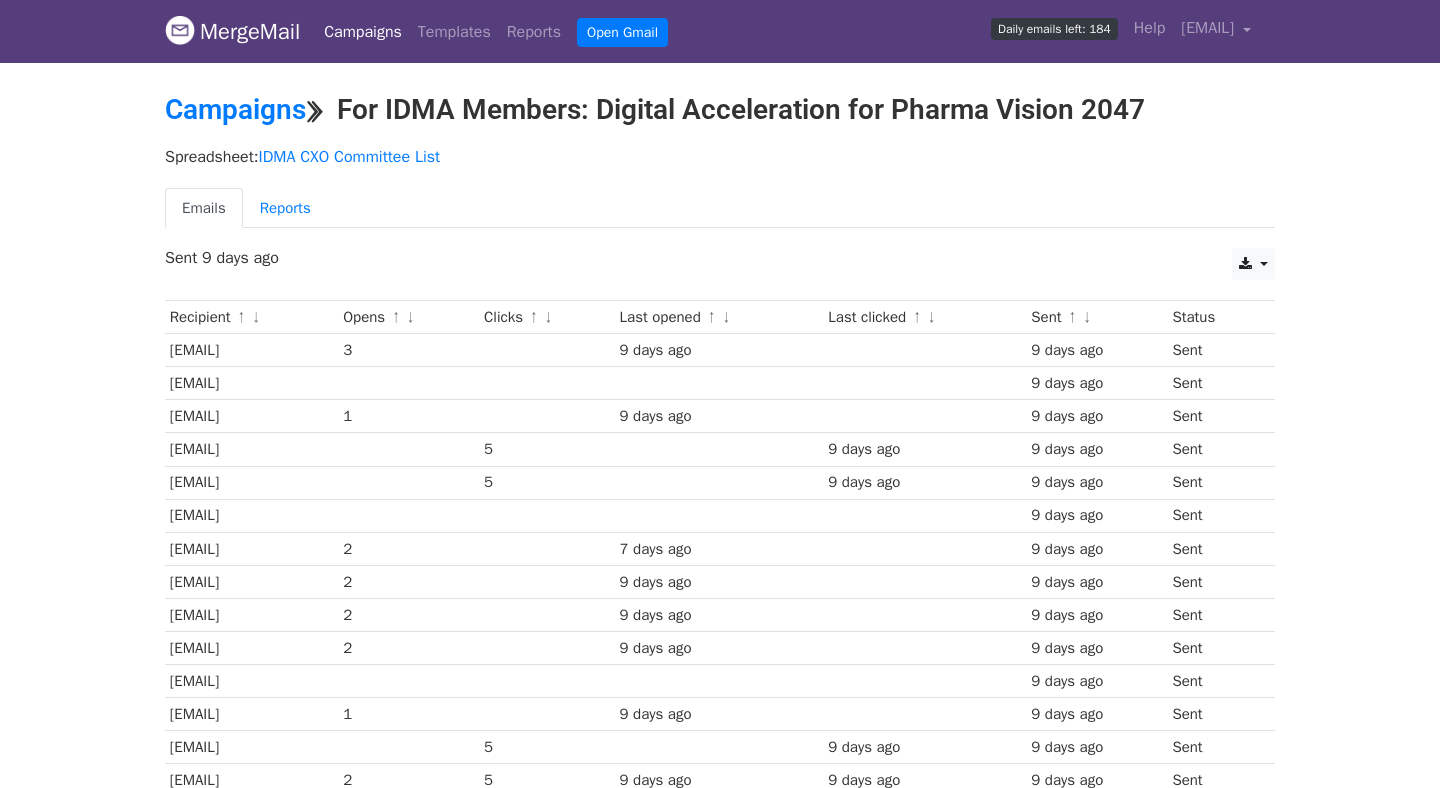 scroll, scrollTop: 0, scrollLeft: 0, axis: both 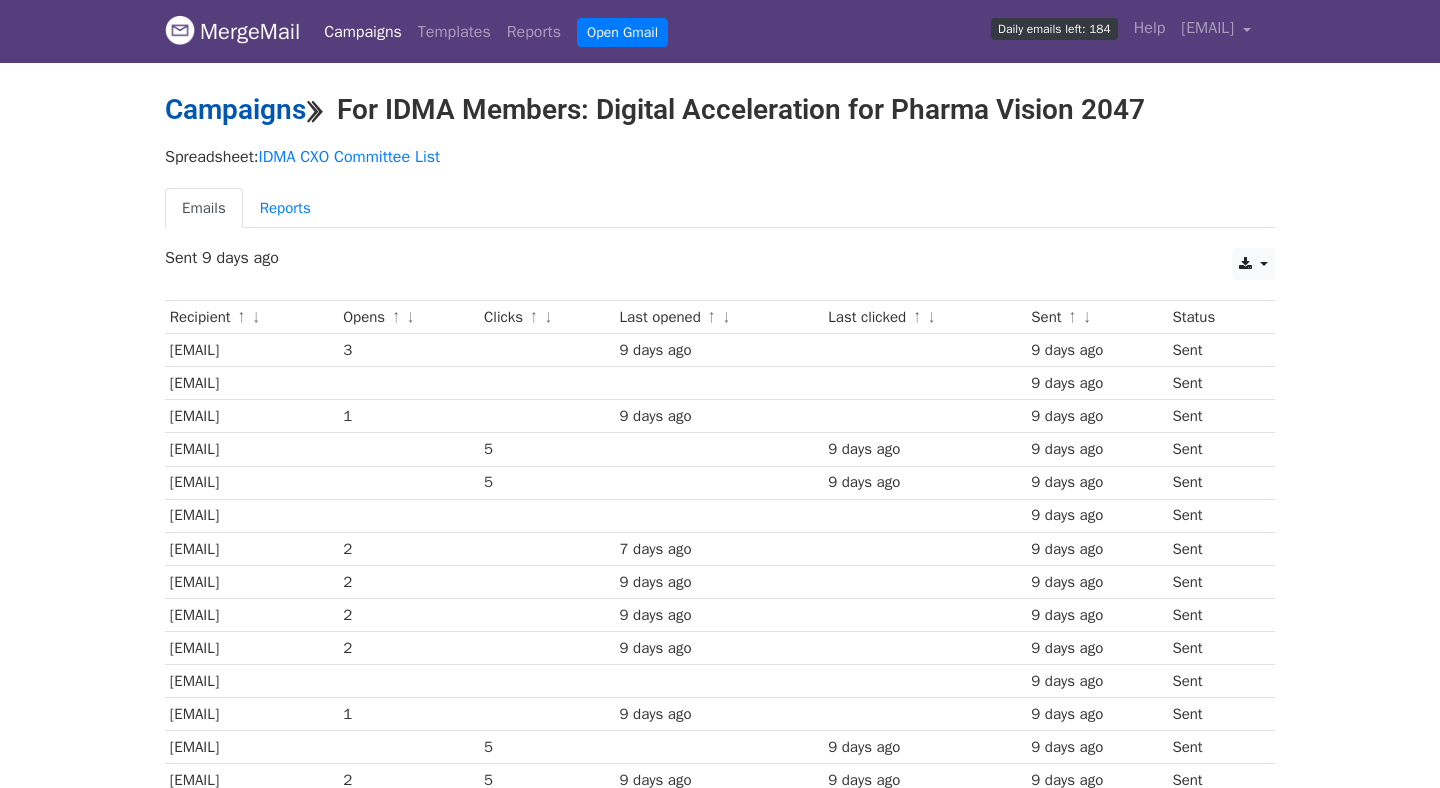 click on "Campaigns" at bounding box center [235, 109] 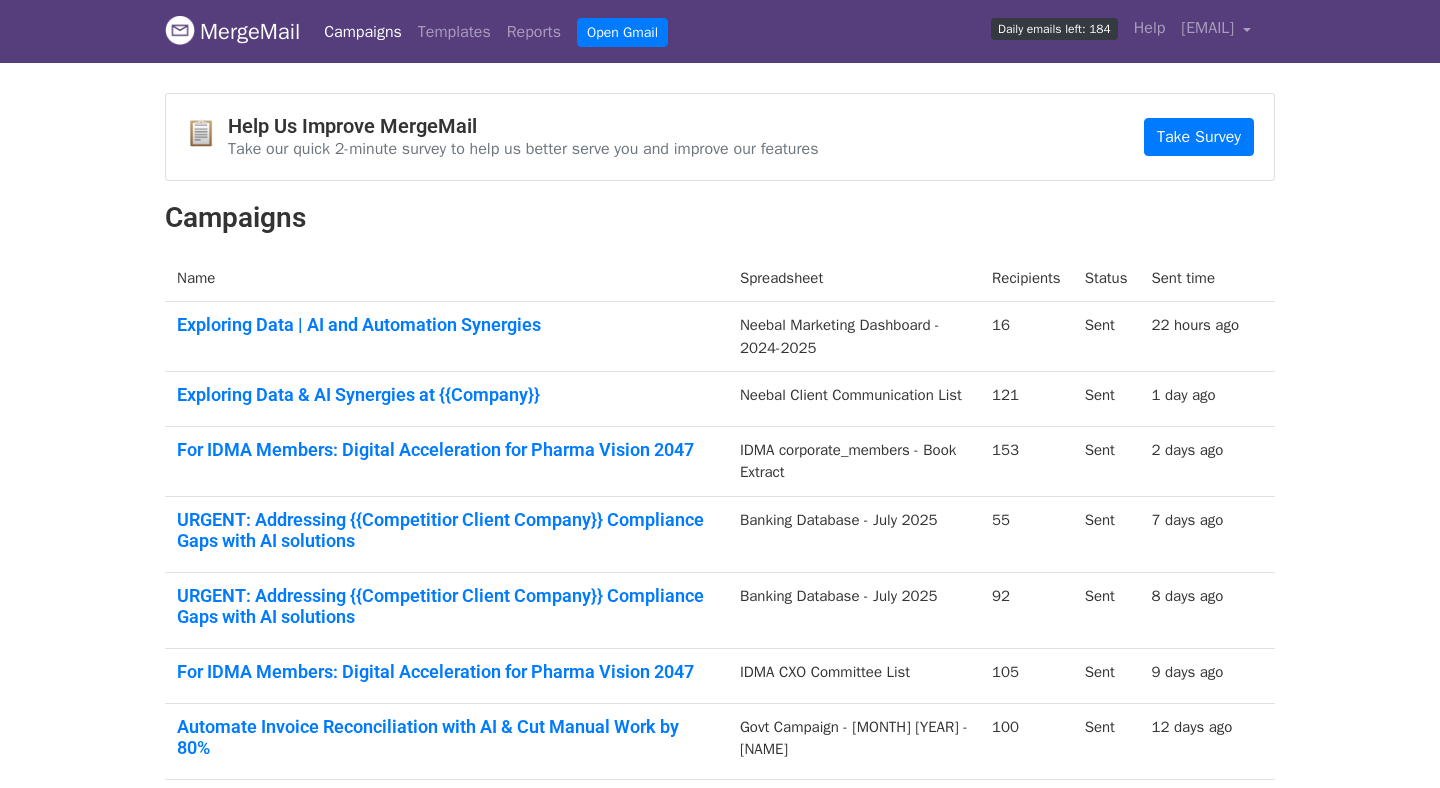 scroll, scrollTop: 0, scrollLeft: 0, axis: both 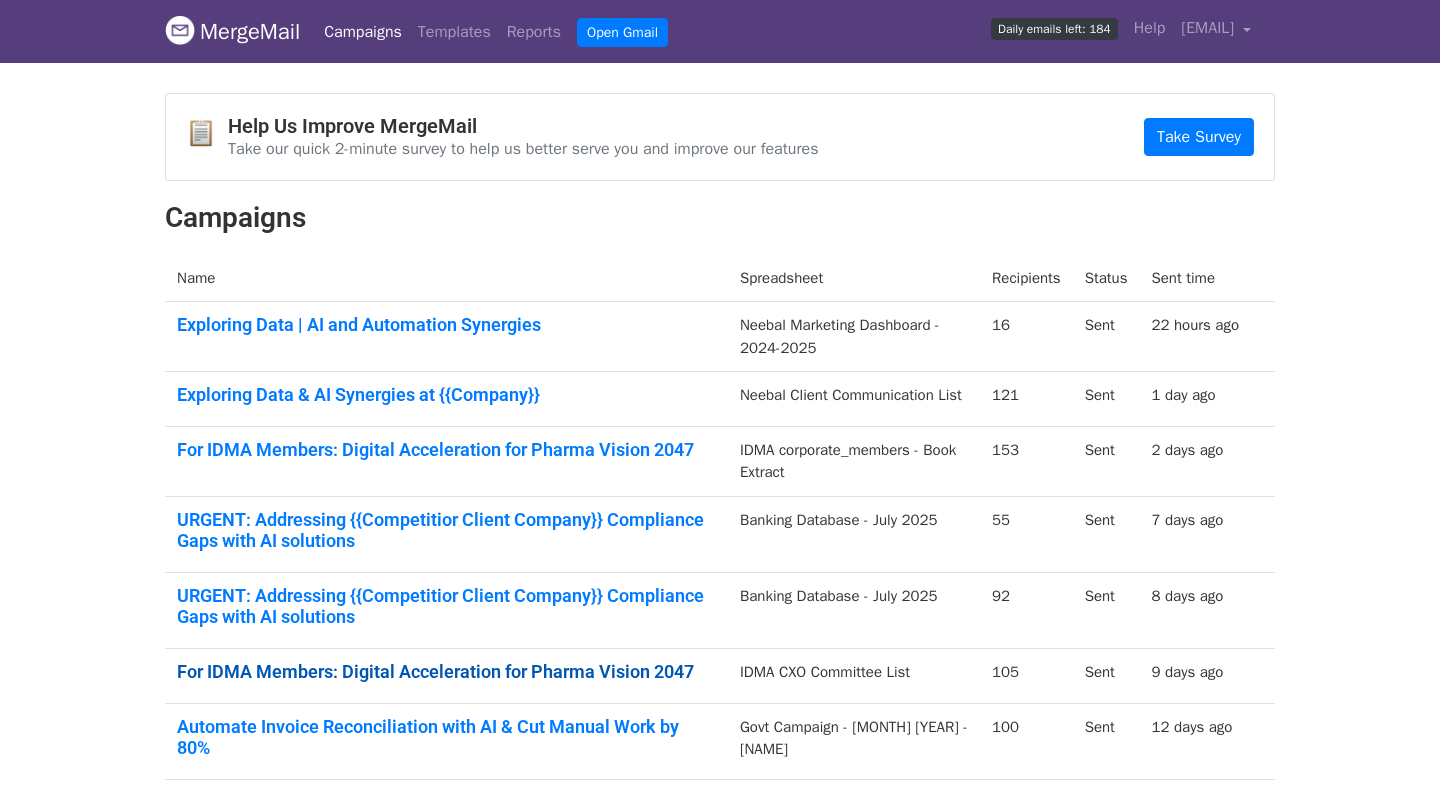 click on "For IDMA Members: Digital Acceleration for Pharma Vision 2047" at bounding box center (446, 672) 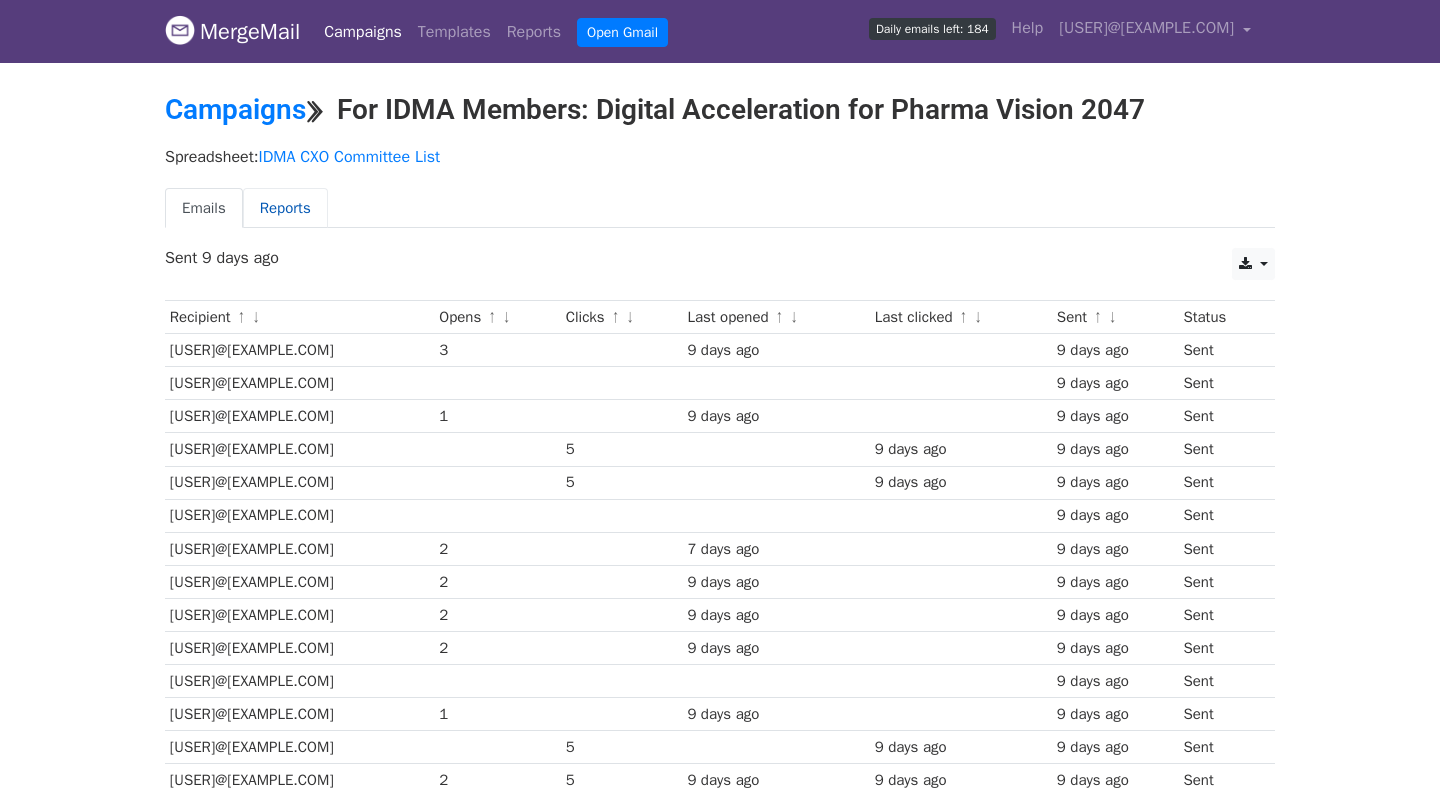 scroll, scrollTop: 0, scrollLeft: 0, axis: both 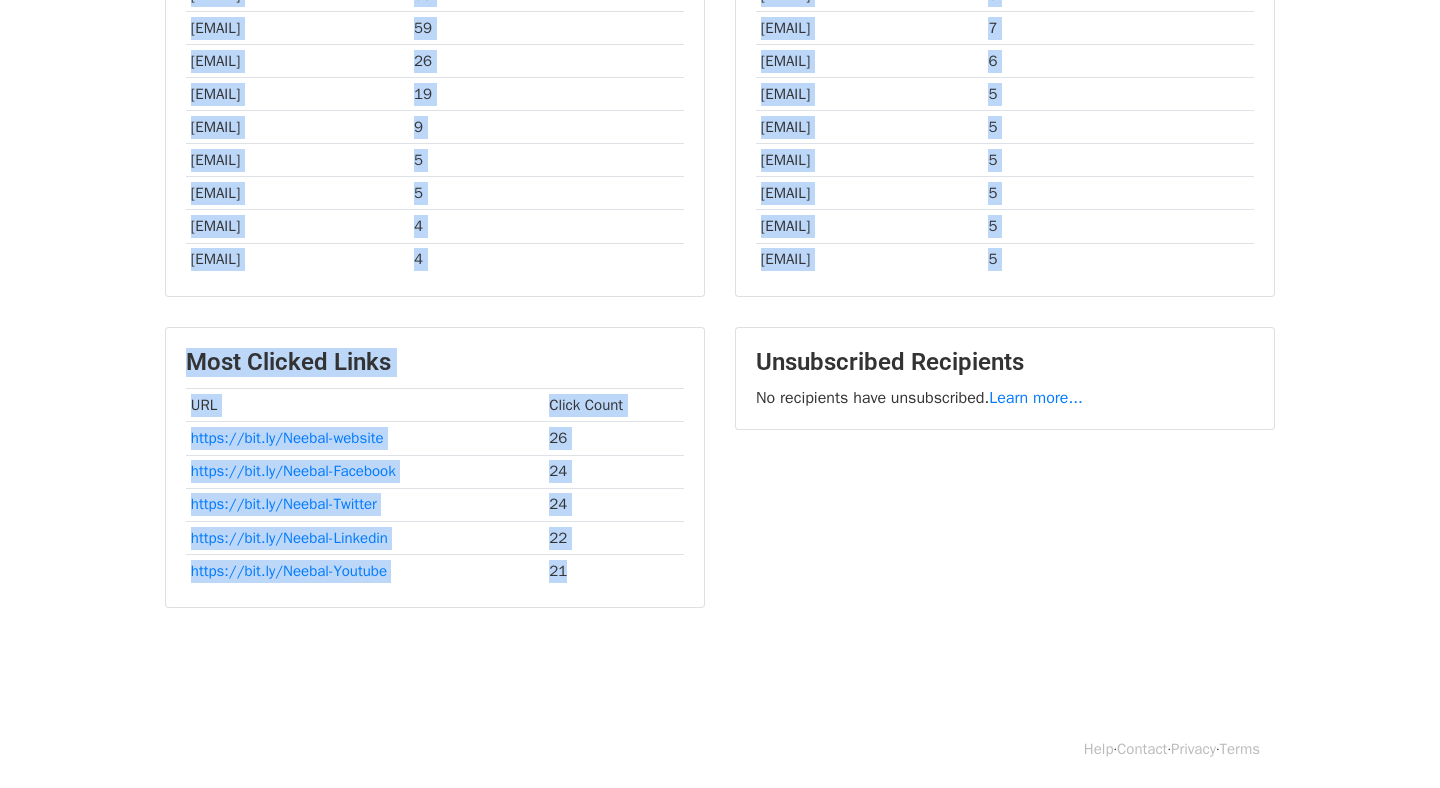 drag, startPoint x: 188, startPoint y: 173, endPoint x: 643, endPoint y: 581, distance: 611.13745 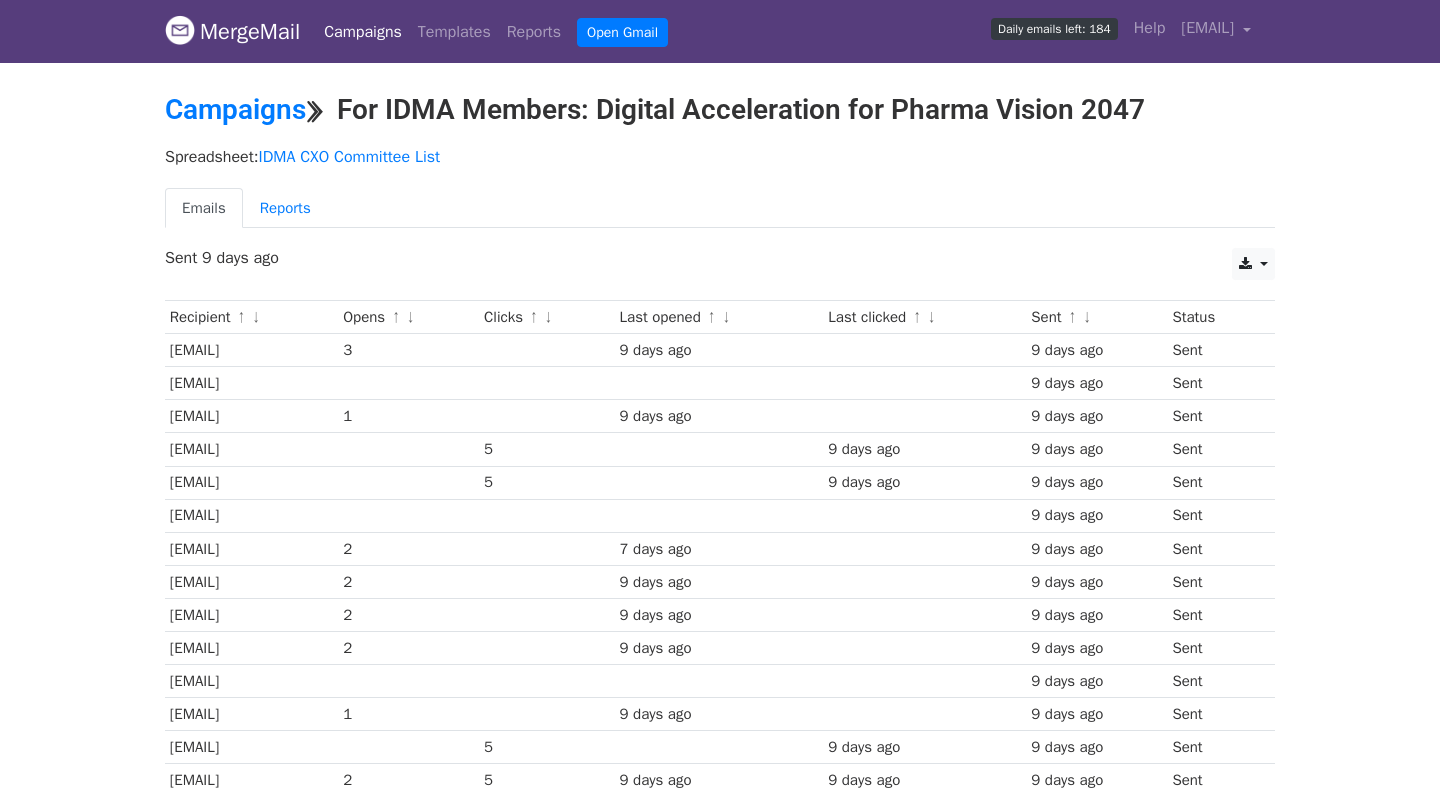 scroll, scrollTop: 0, scrollLeft: 0, axis: both 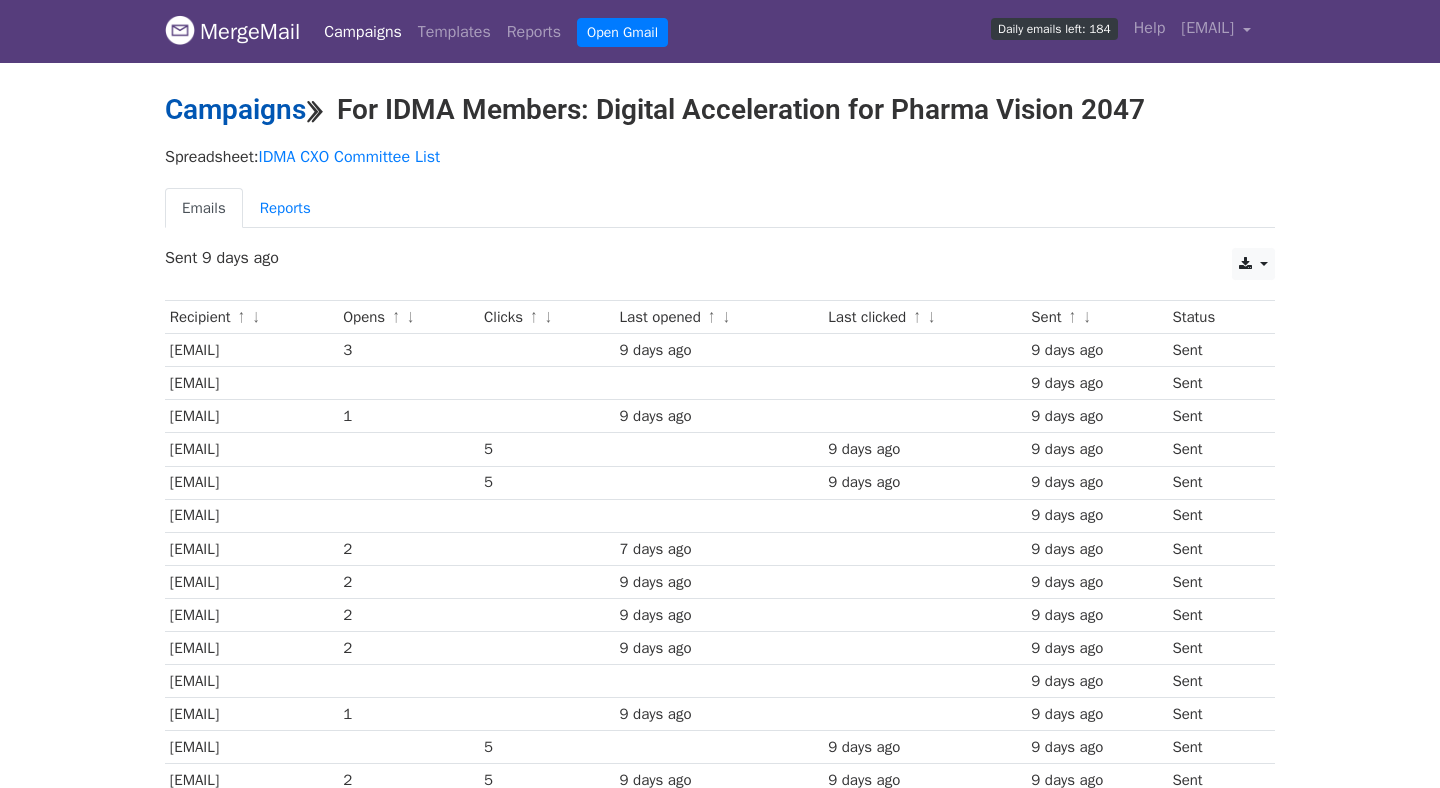 click on "Campaigns" at bounding box center [235, 109] 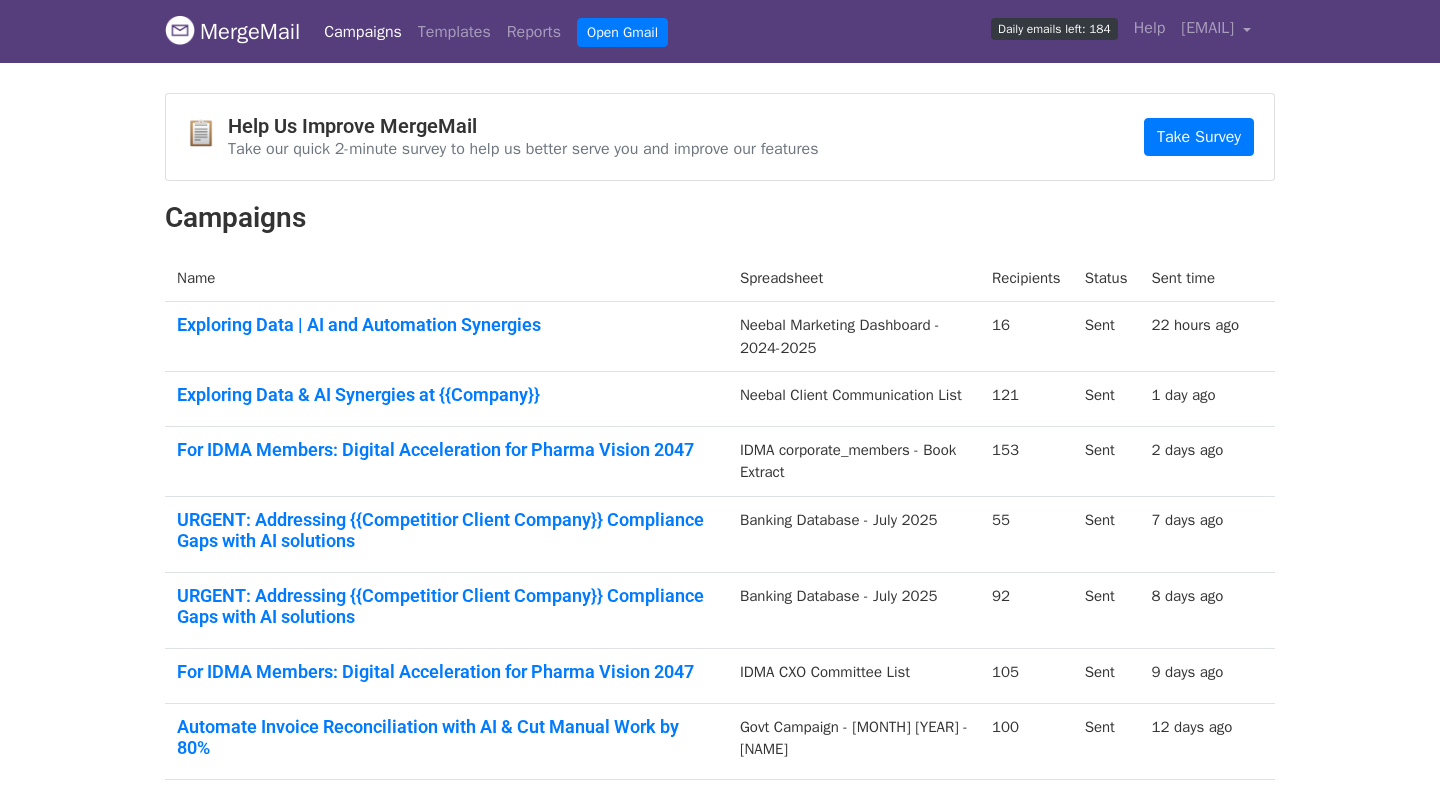 scroll, scrollTop: 0, scrollLeft: 0, axis: both 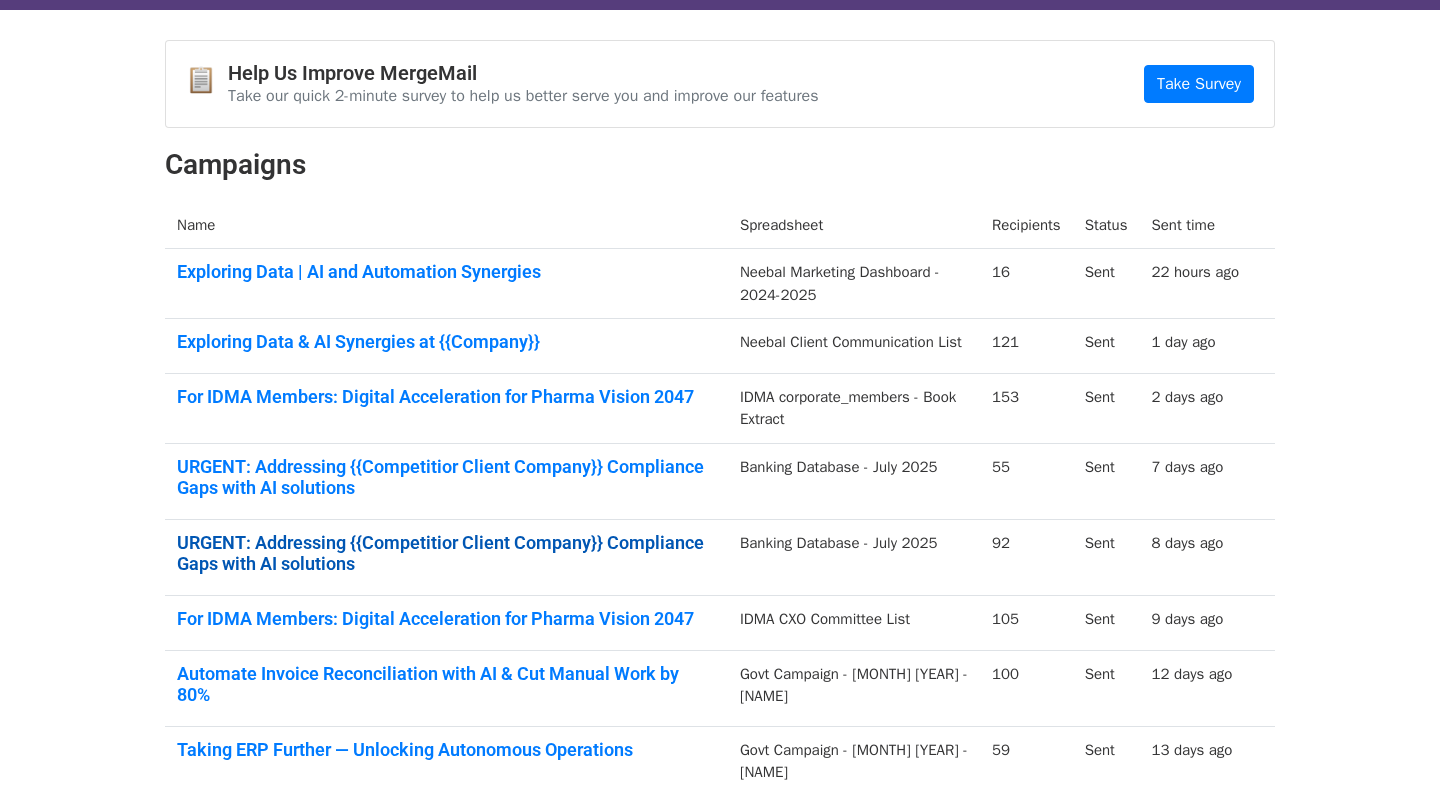click on "URGENT: Addressing {{Competitior Client Company}} Compliance Gaps with AI solutions" at bounding box center [446, 553] 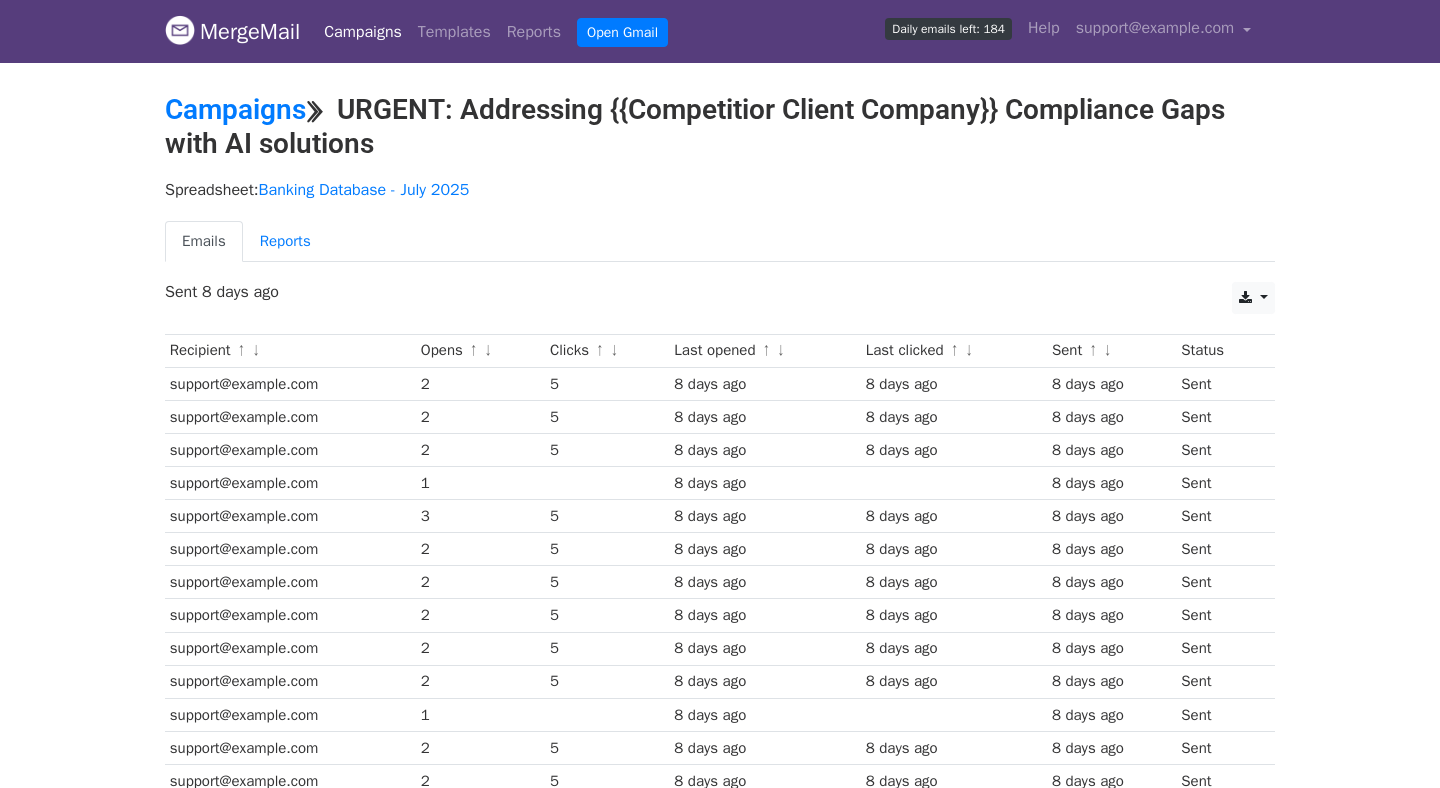 scroll, scrollTop: 0, scrollLeft: 0, axis: both 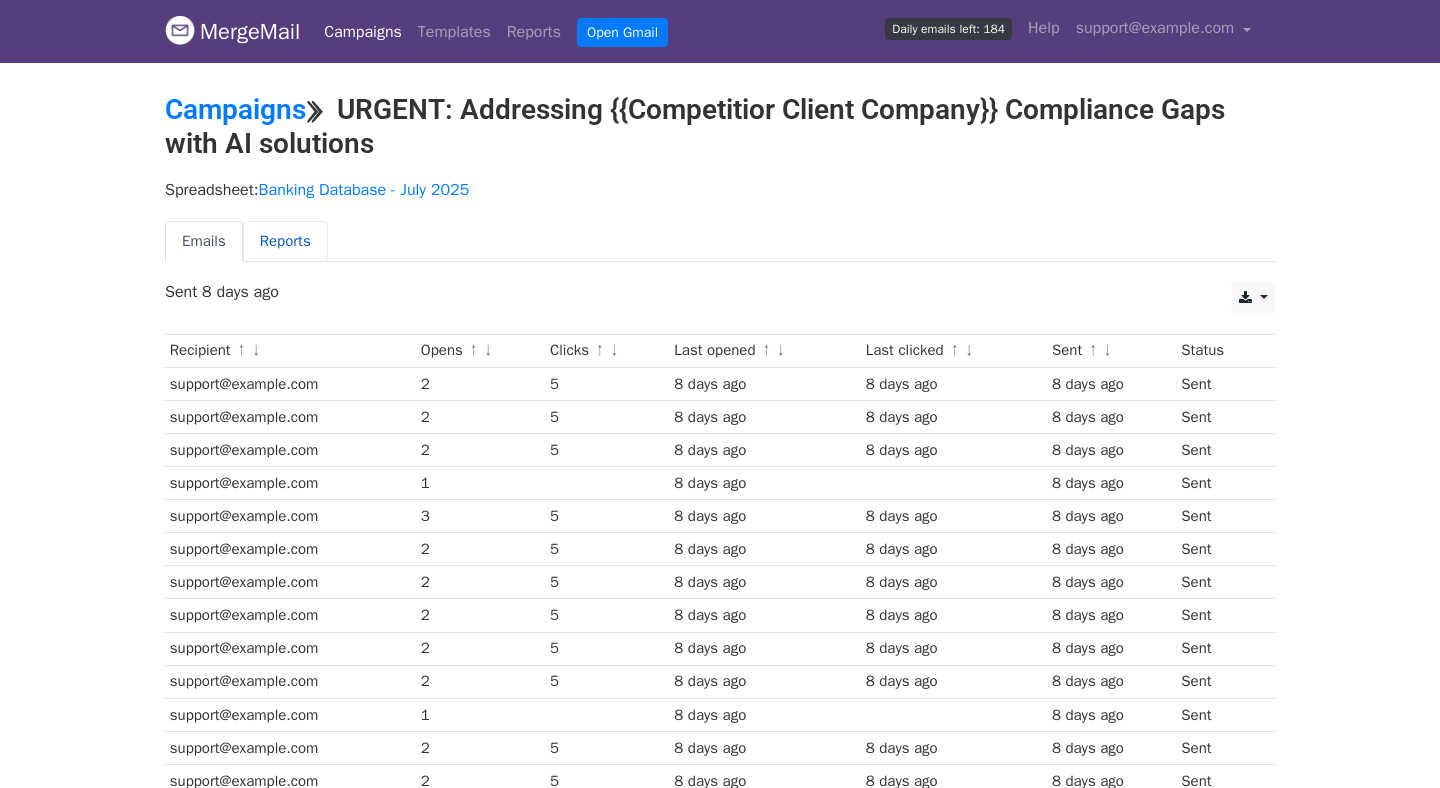 click on "Reports" at bounding box center (285, 241) 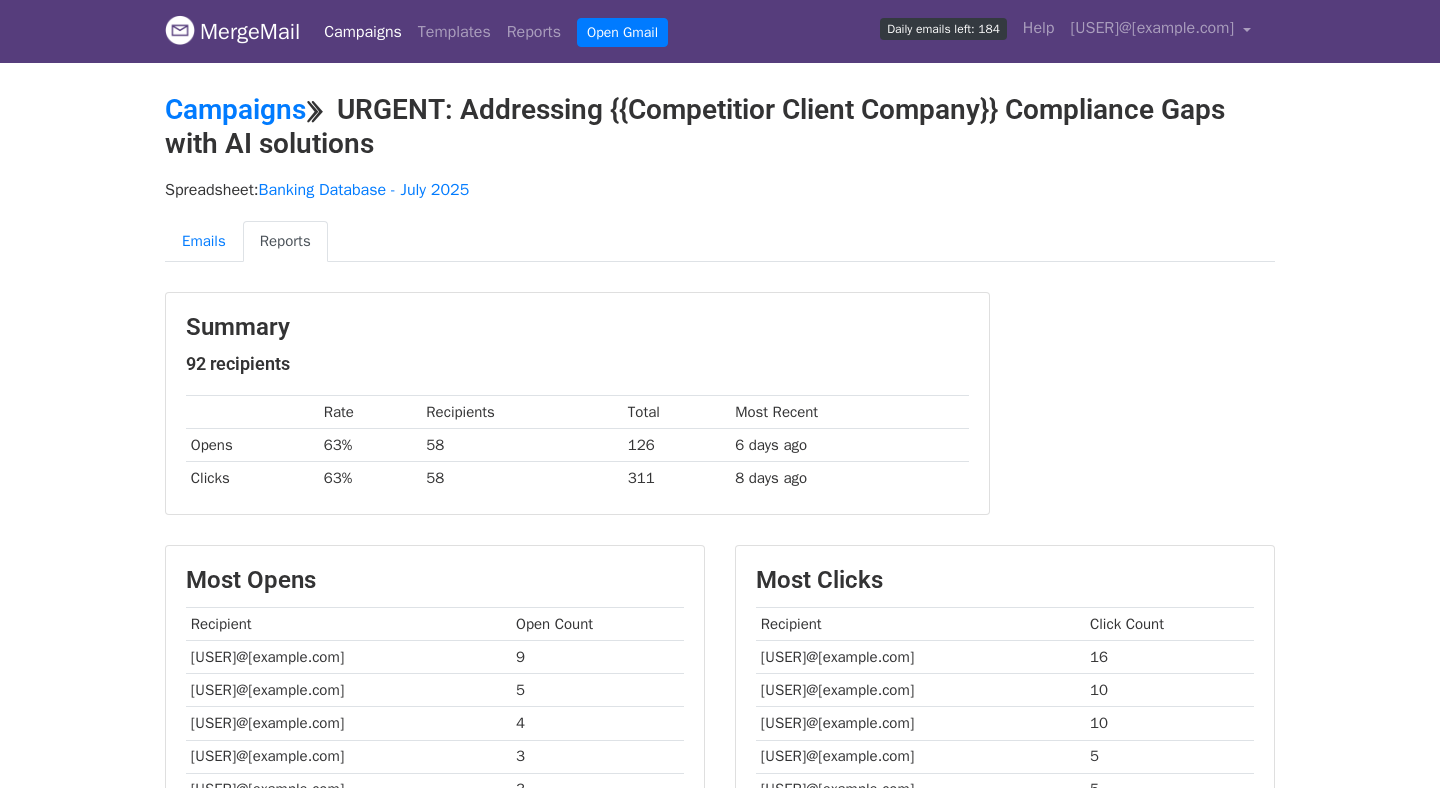 scroll, scrollTop: 0, scrollLeft: 0, axis: both 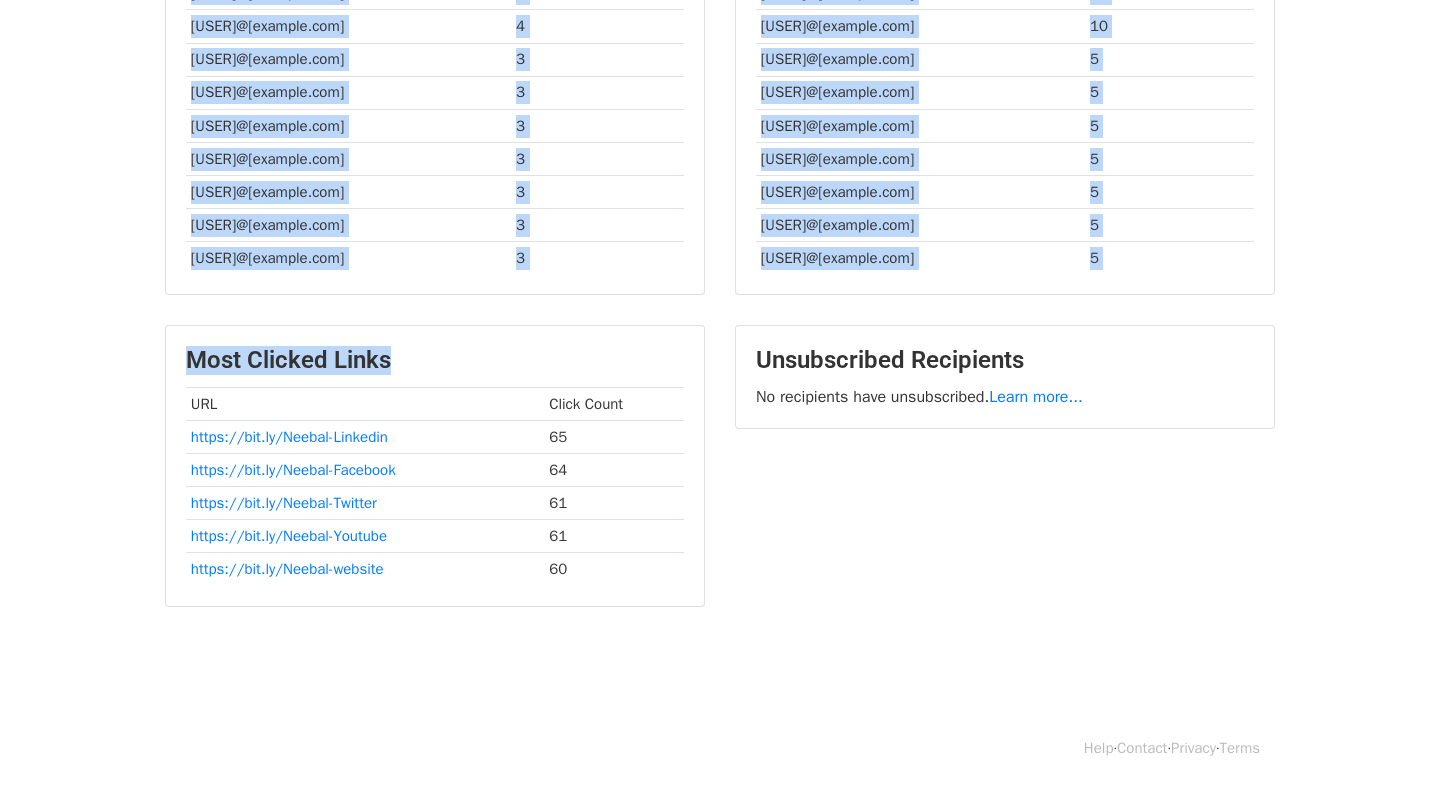 drag, startPoint x: 186, startPoint y: 173, endPoint x: 615, endPoint y: 585, distance: 594.7983 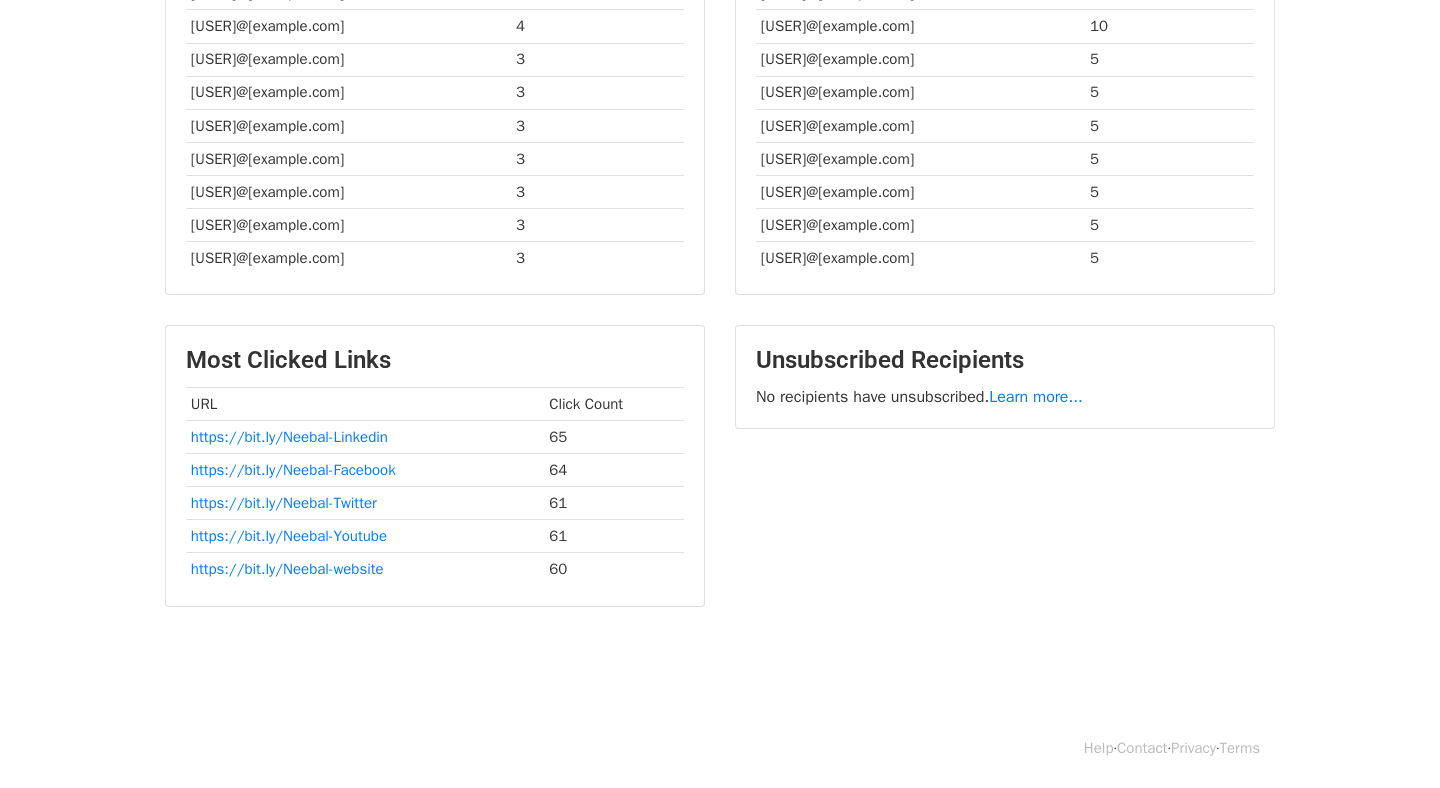 click on "Unsubscribed Recipients
No recipients have unsubscribed.
Learn more..." at bounding box center [1005, 475] 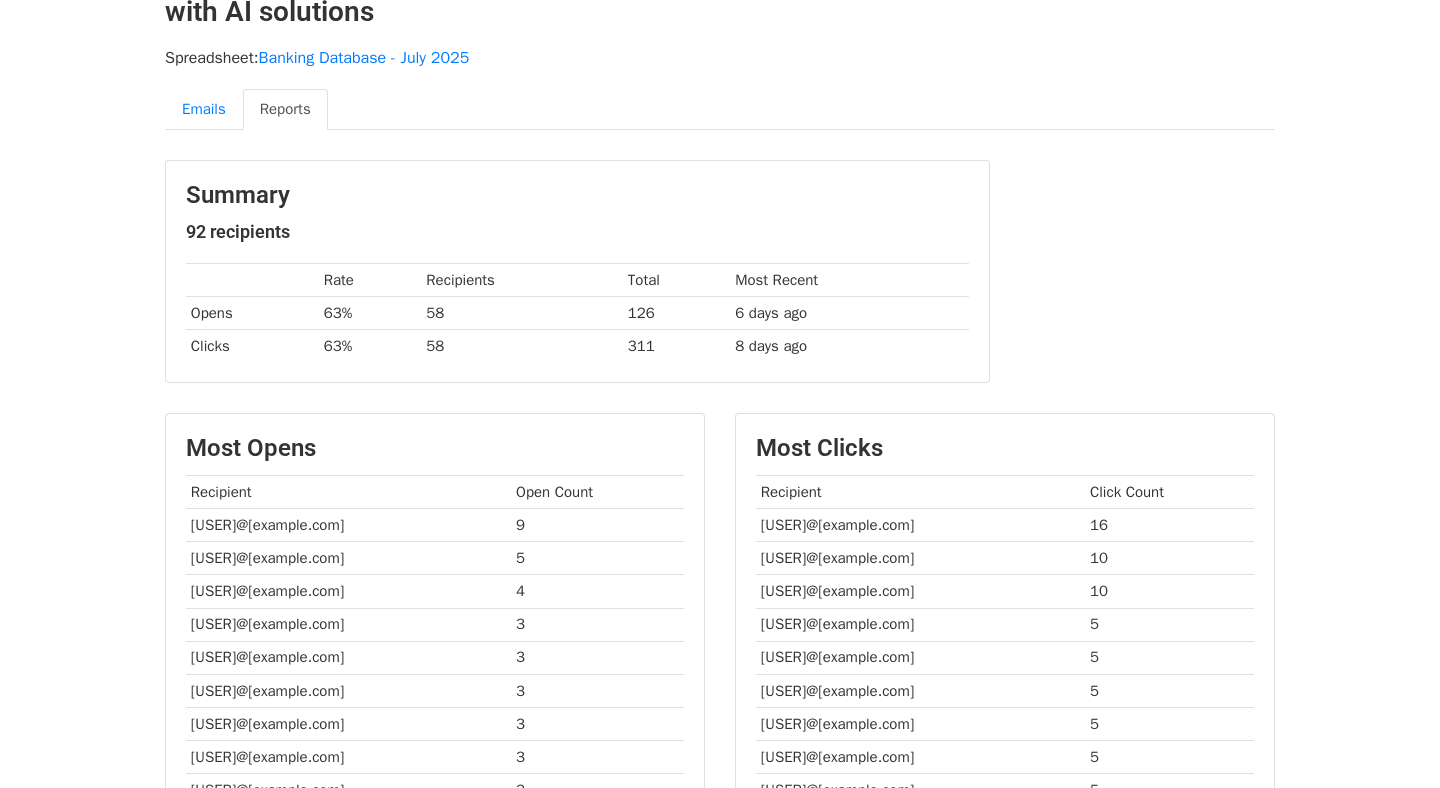 scroll, scrollTop: 0, scrollLeft: 0, axis: both 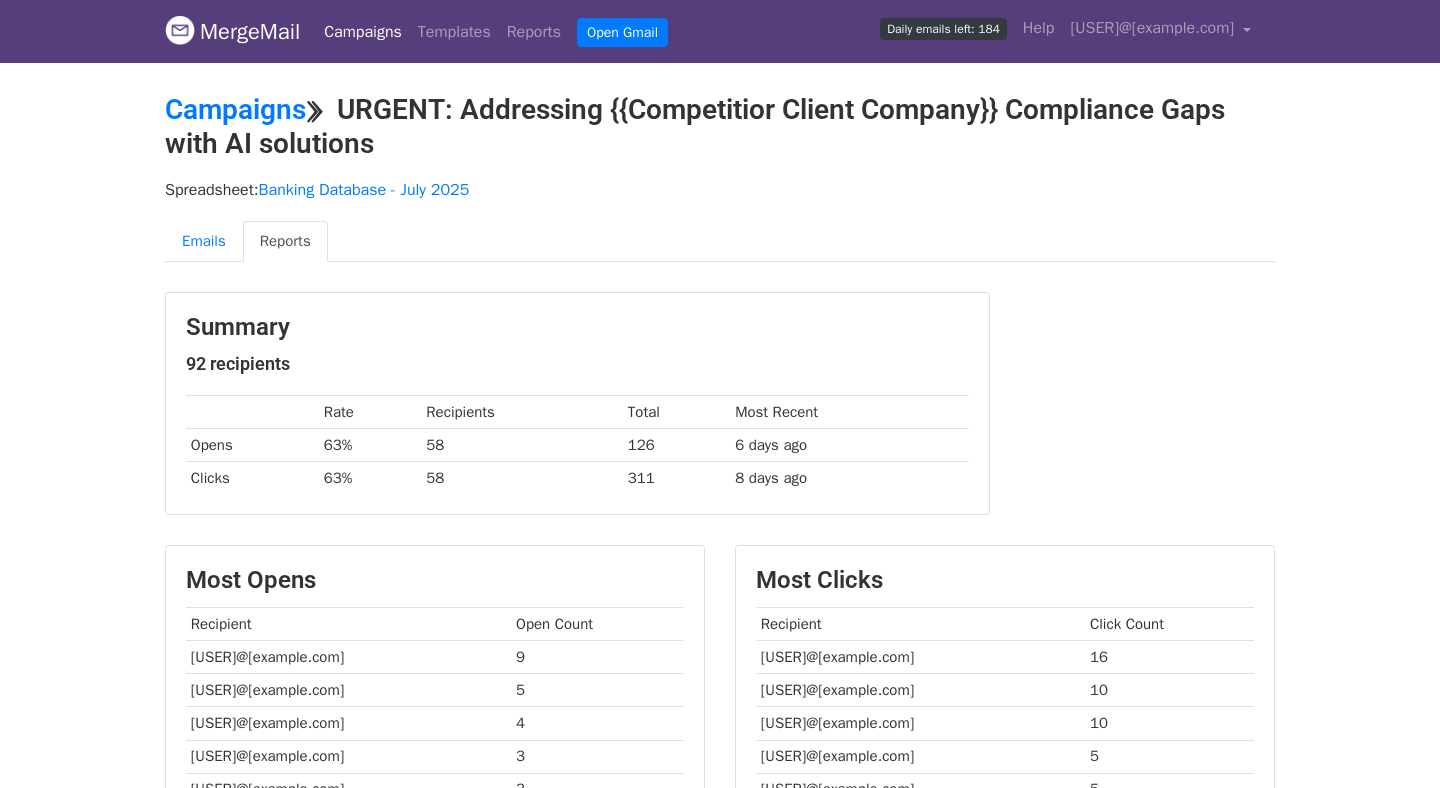 click on "Emails
Reports" at bounding box center (720, 241) 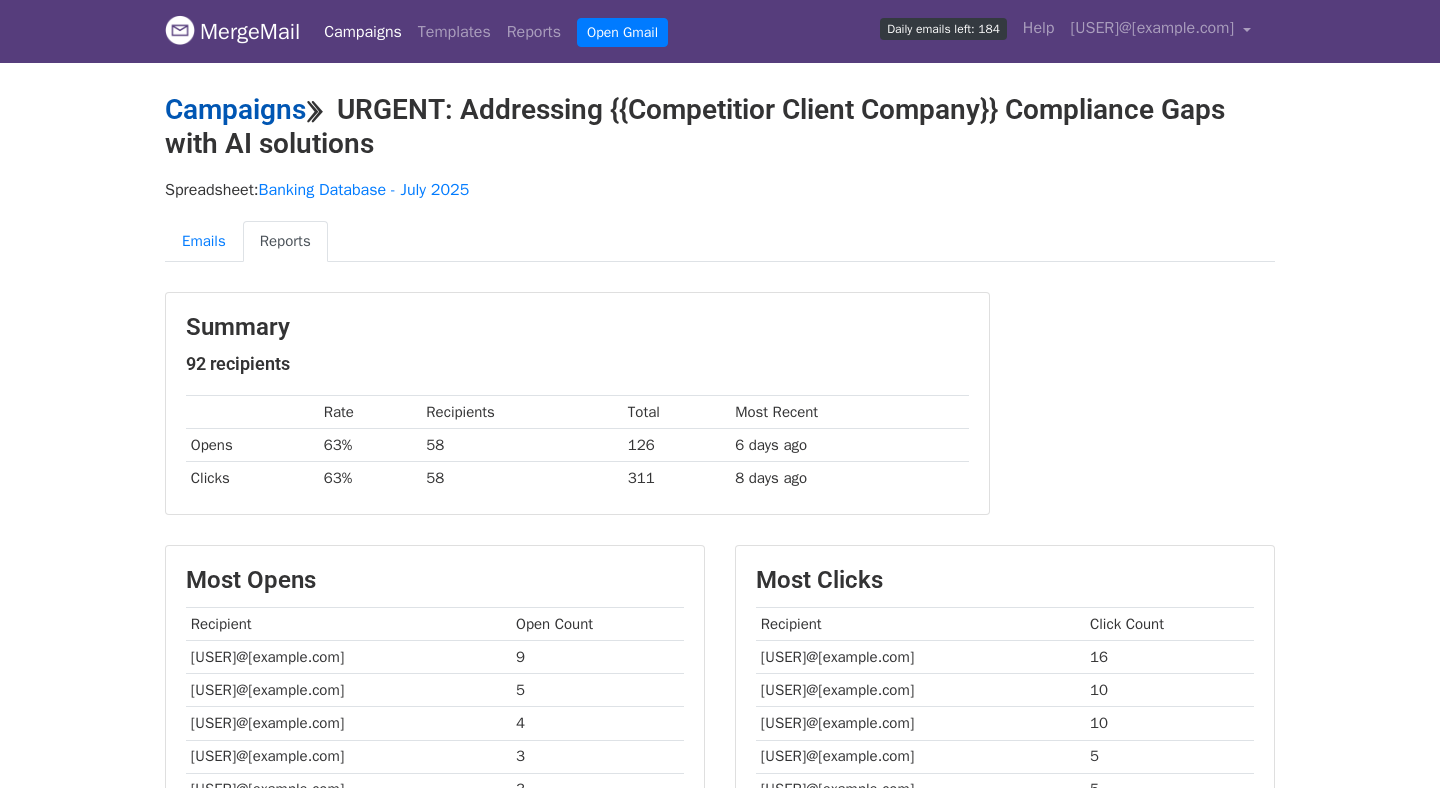 click on "Campaigns" at bounding box center [235, 109] 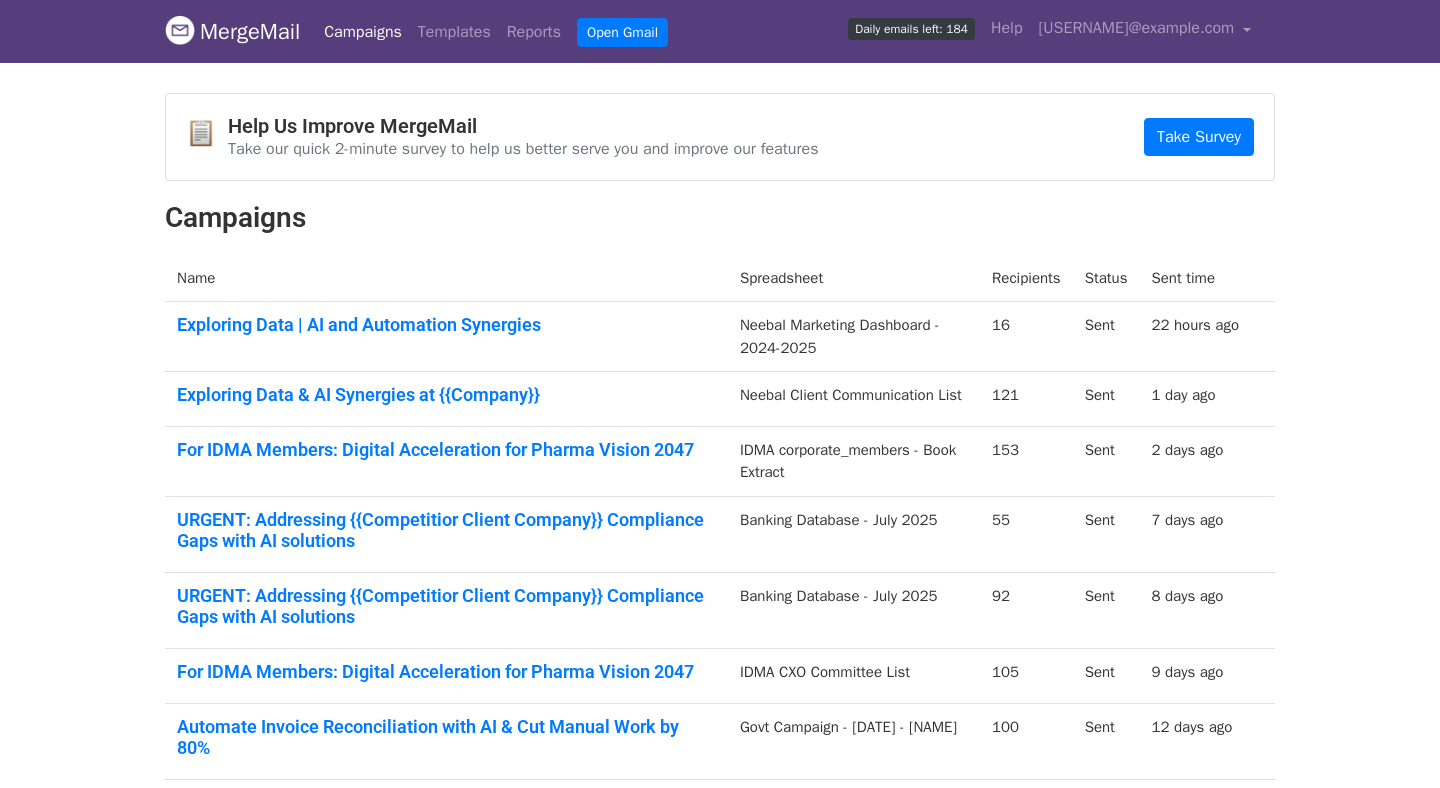scroll, scrollTop: 0, scrollLeft: 0, axis: both 